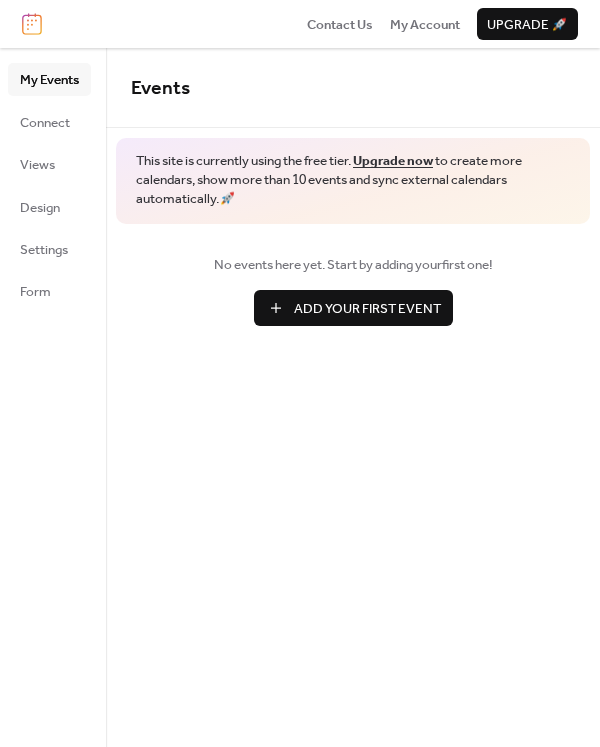scroll, scrollTop: 0, scrollLeft: 0, axis: both 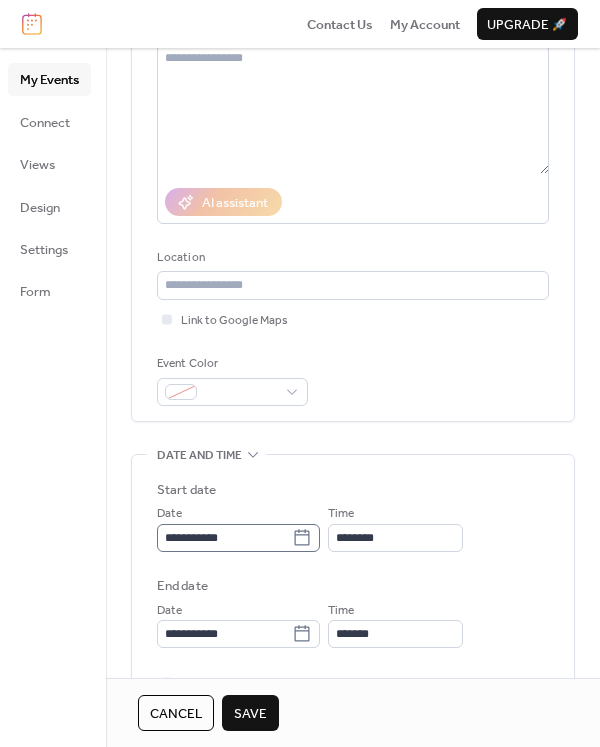 type on "**********" 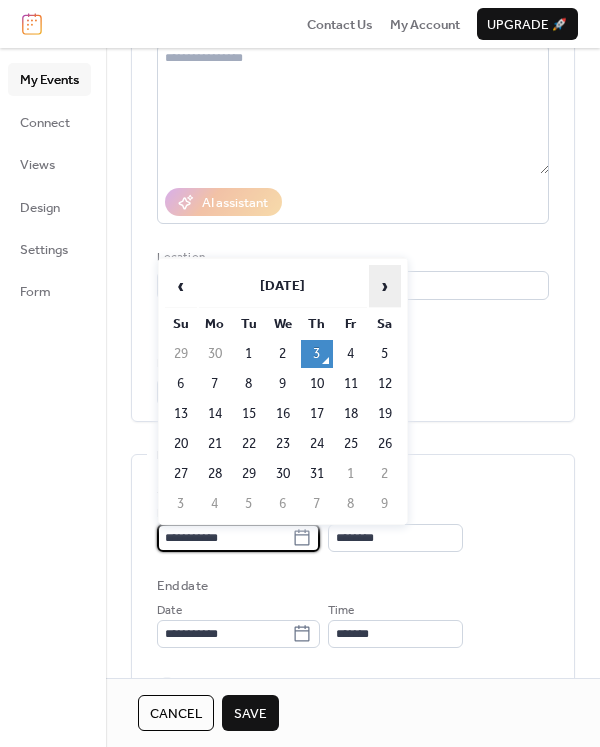 click on "›" at bounding box center [385, 286] 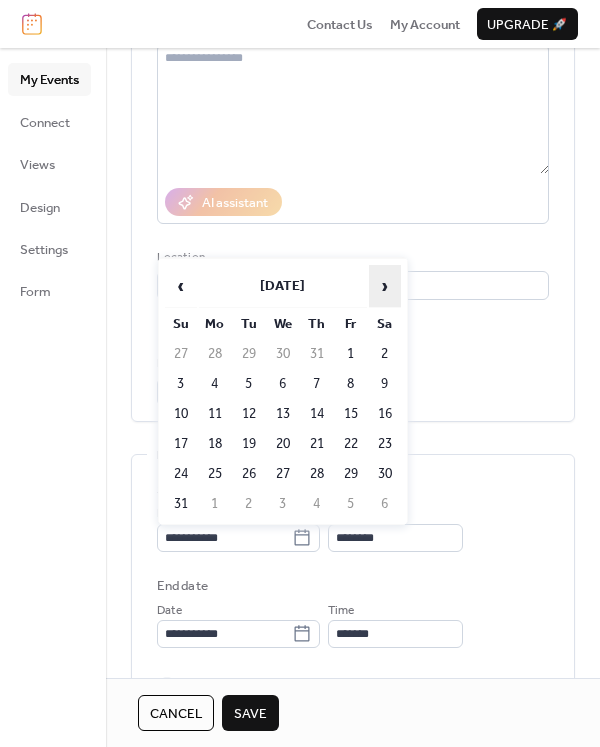 click on "›" at bounding box center [385, 286] 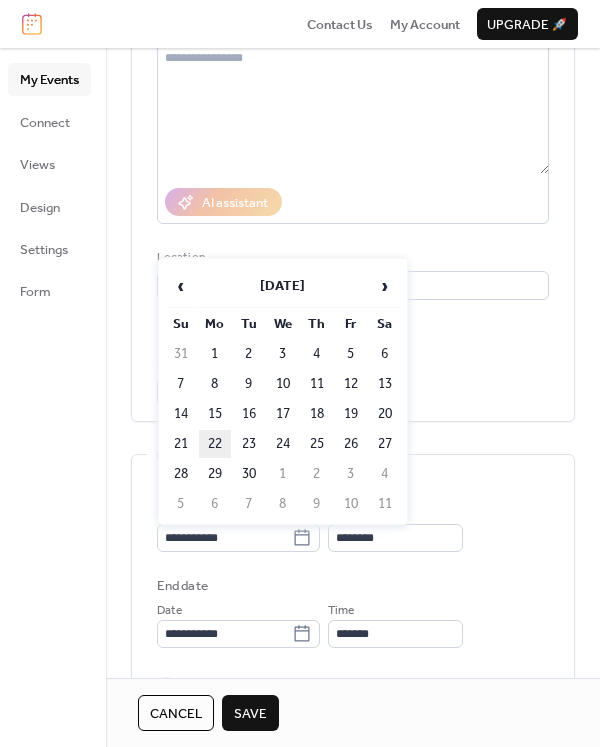click on "22" at bounding box center [215, 444] 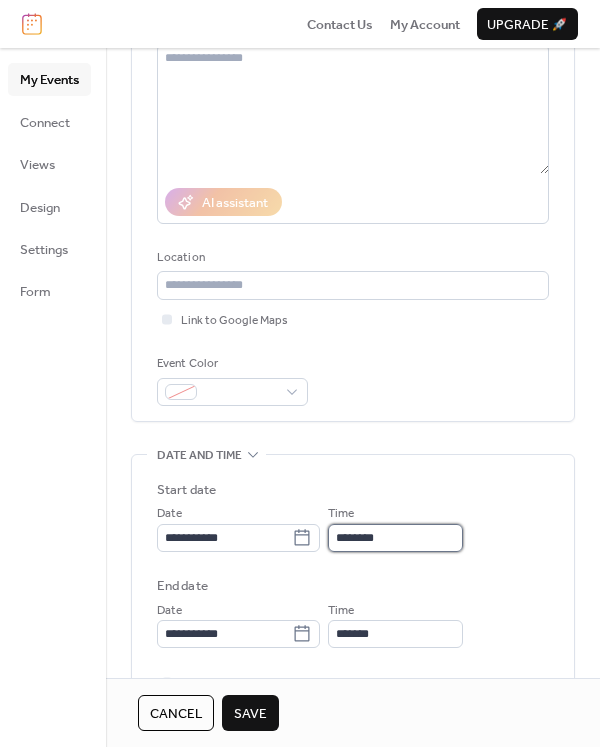 click on "********" at bounding box center [395, 538] 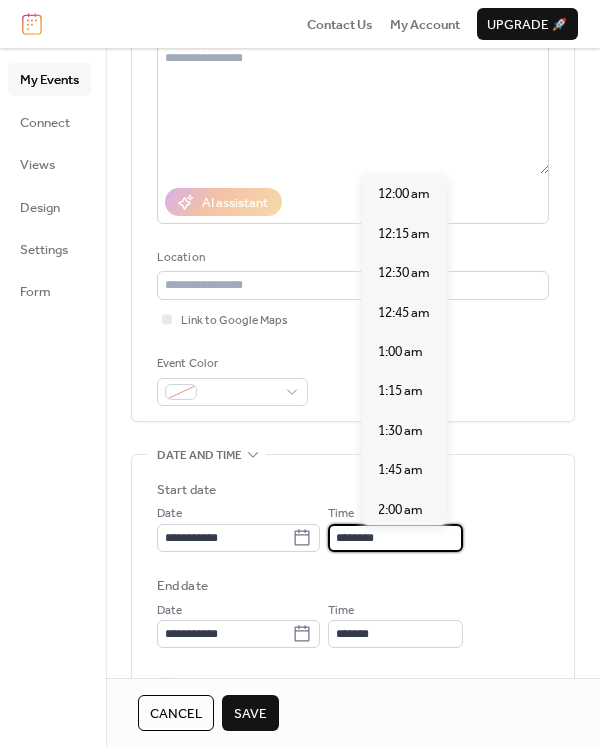scroll, scrollTop: 1872, scrollLeft: 0, axis: vertical 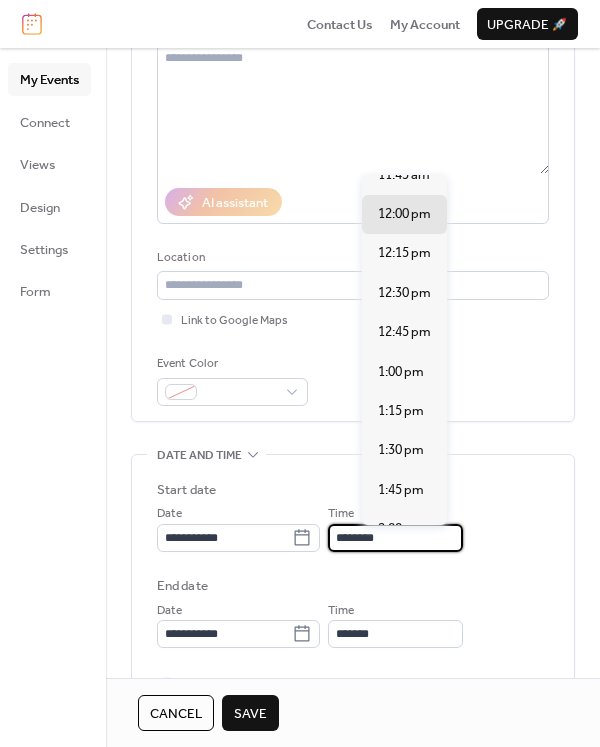 click on "********" at bounding box center (395, 538) 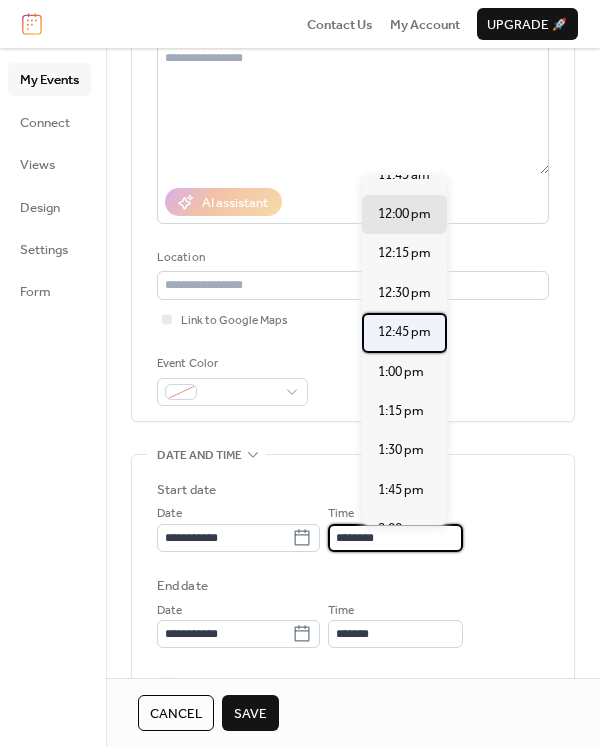 click on "12:45 pm" at bounding box center (404, 332) 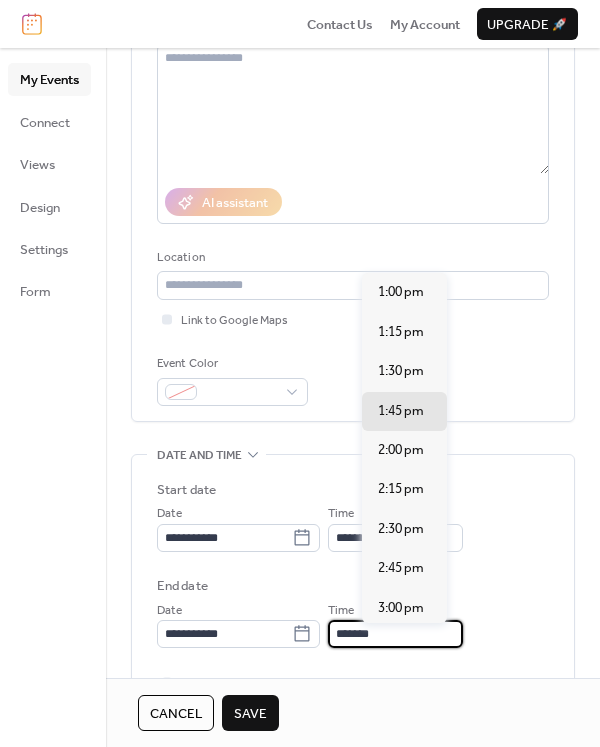 click on "*******" at bounding box center [395, 634] 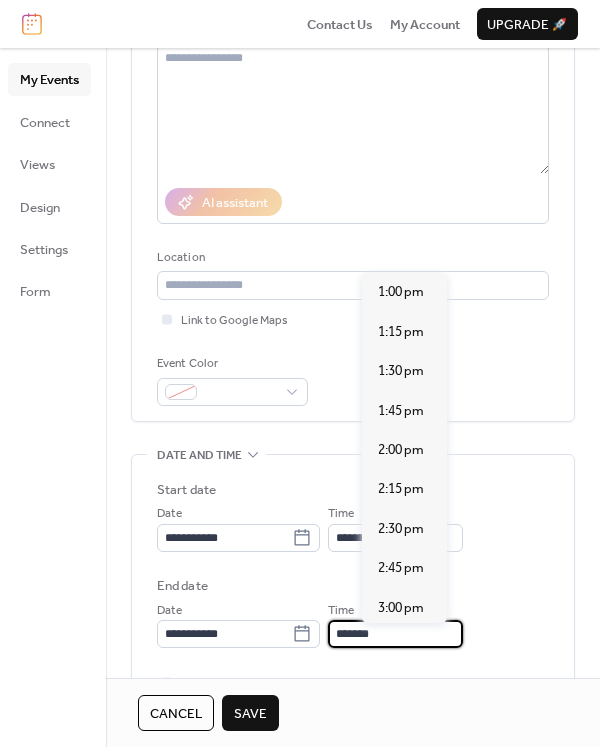 type on "*******" 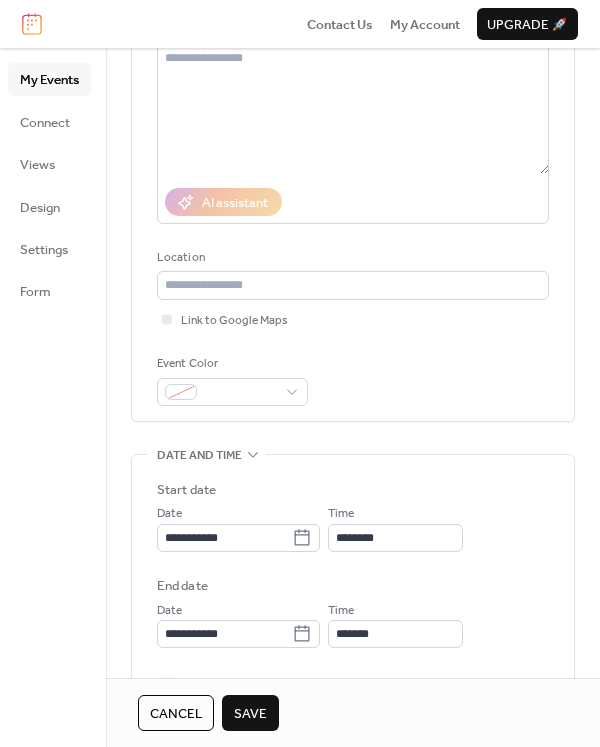 click on "Save" at bounding box center (250, 714) 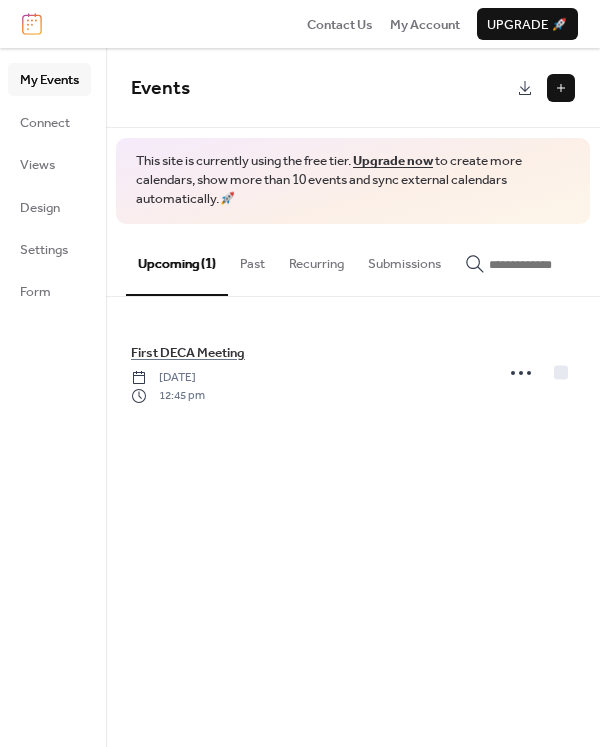 click at bounding box center [561, 88] 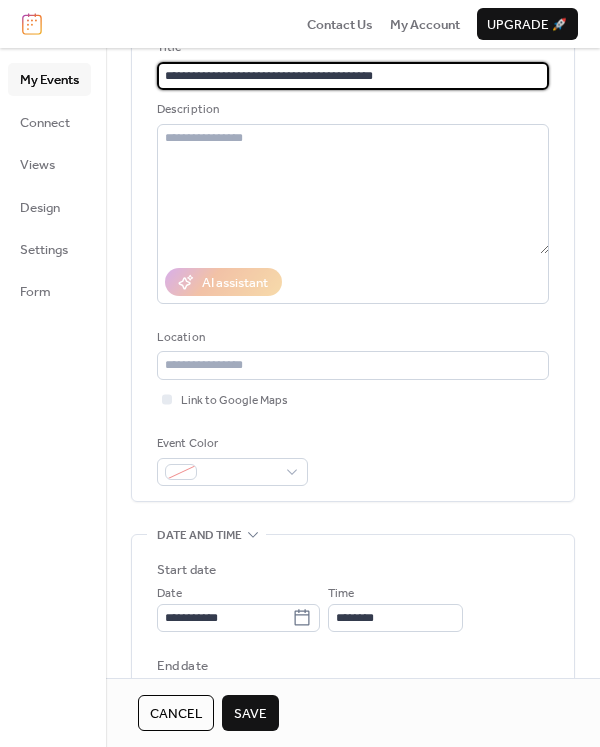 scroll, scrollTop: 153, scrollLeft: 0, axis: vertical 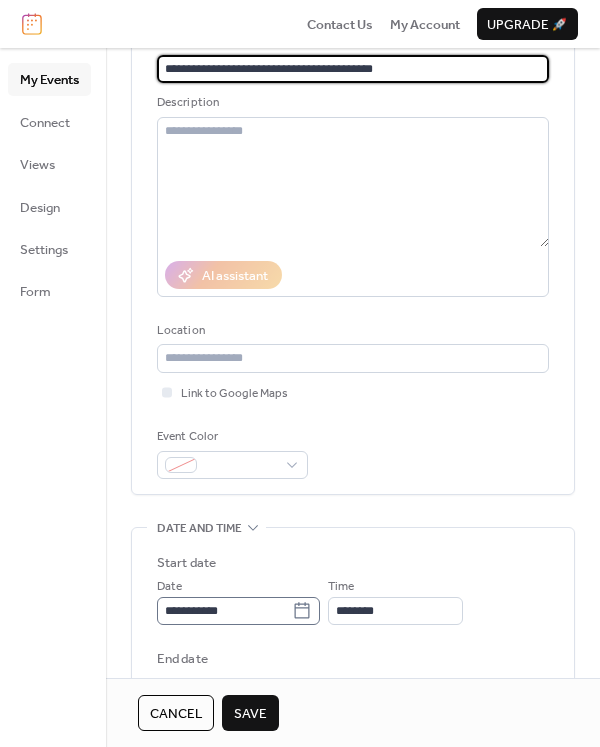 type on "**********" 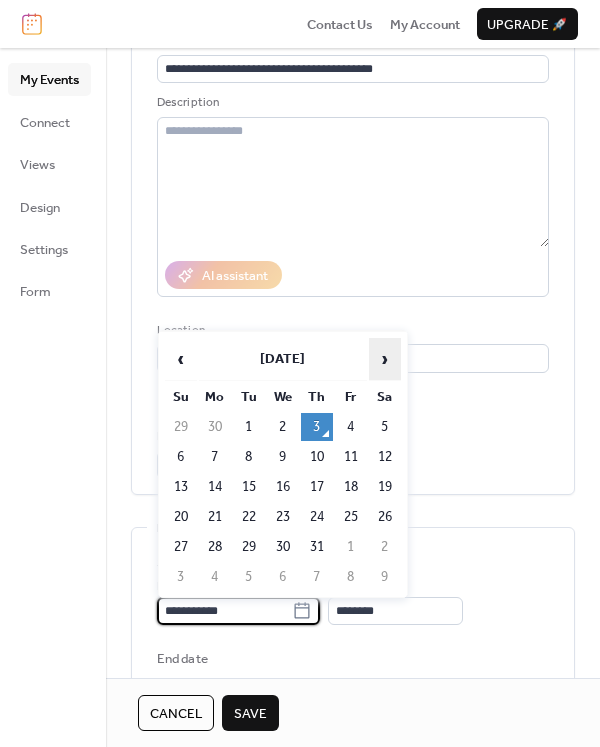 click on "›" at bounding box center [385, 359] 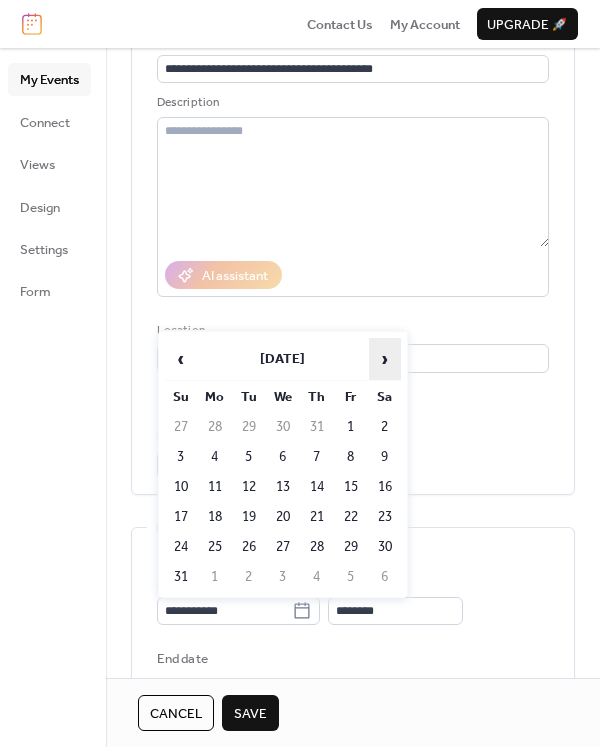 click on "›" at bounding box center (385, 359) 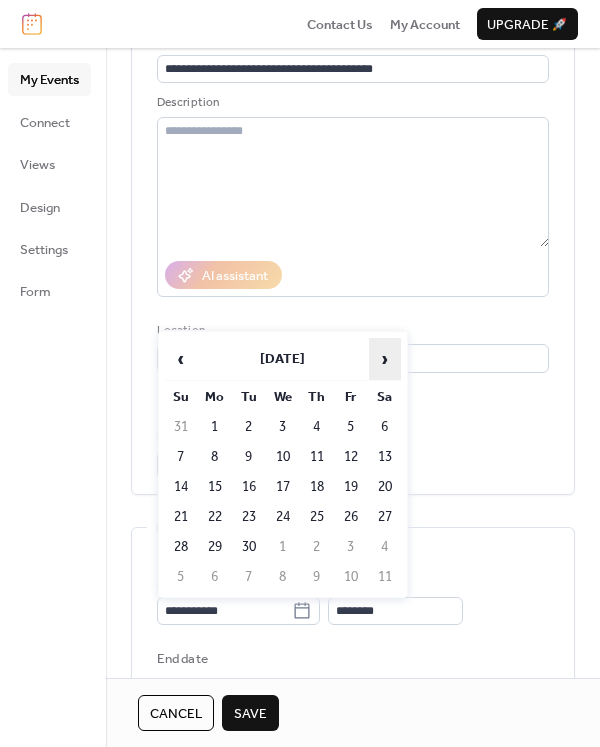 click on "›" at bounding box center [385, 359] 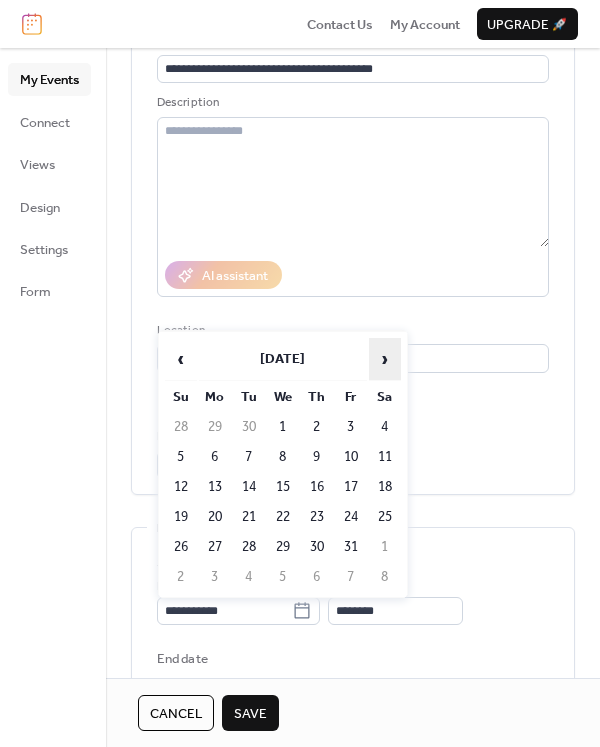 click on "›" at bounding box center [385, 359] 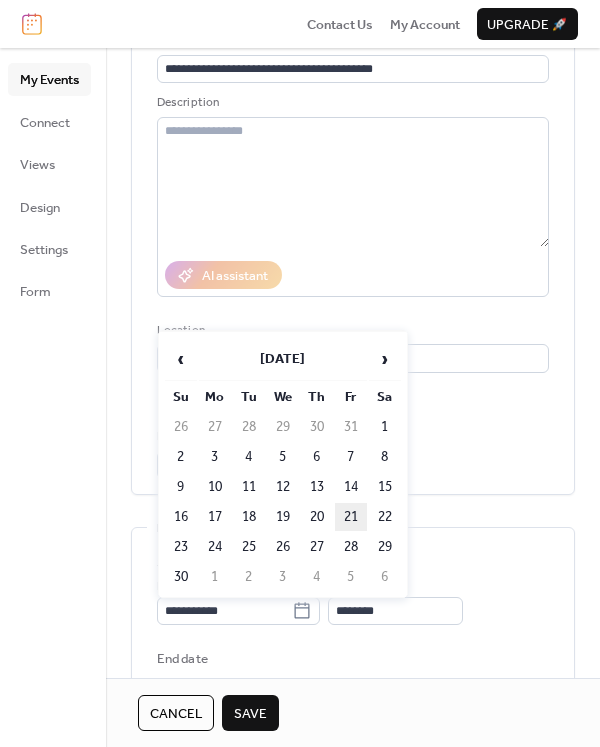 click on "21" at bounding box center [351, 517] 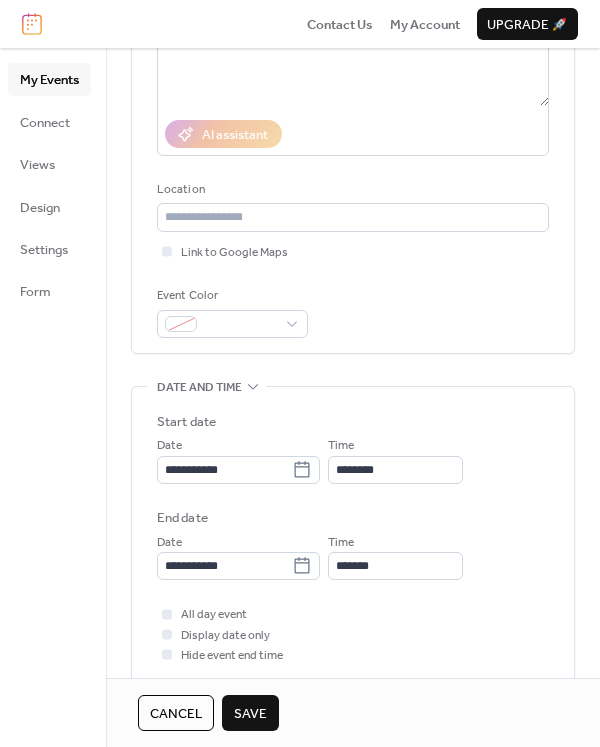 scroll, scrollTop: 333, scrollLeft: 0, axis: vertical 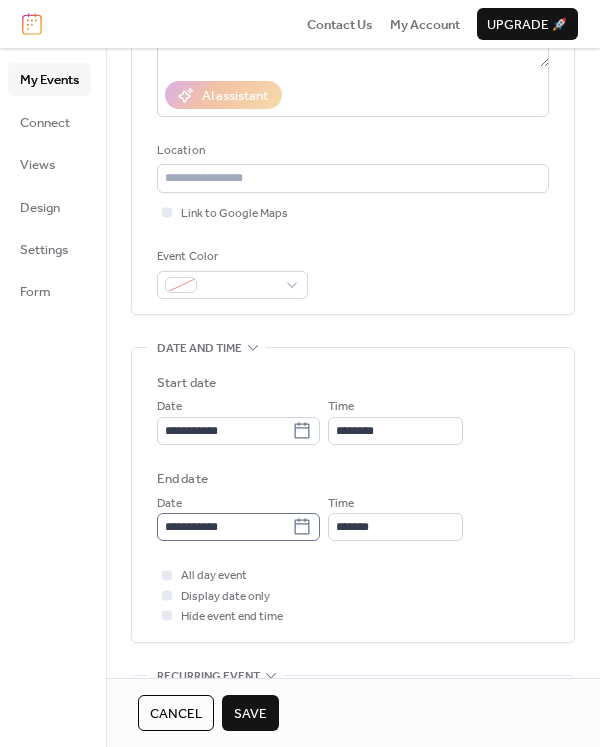 click 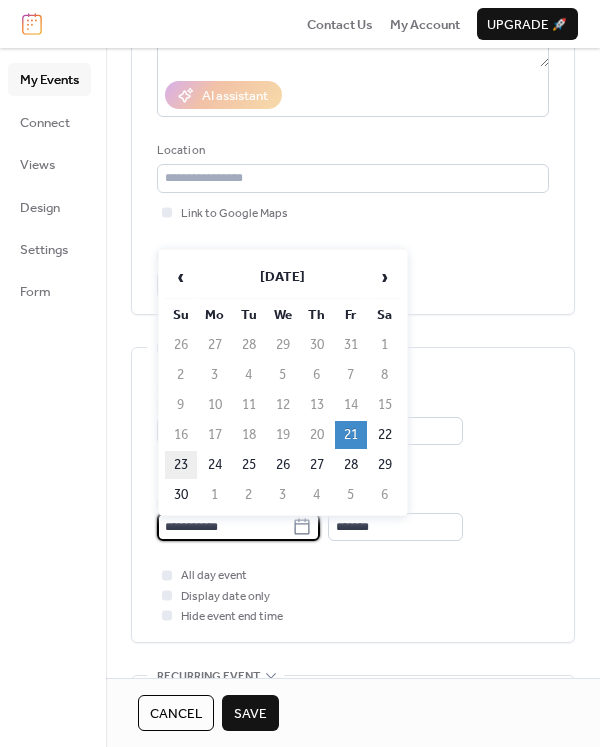 click on "23" at bounding box center (181, 465) 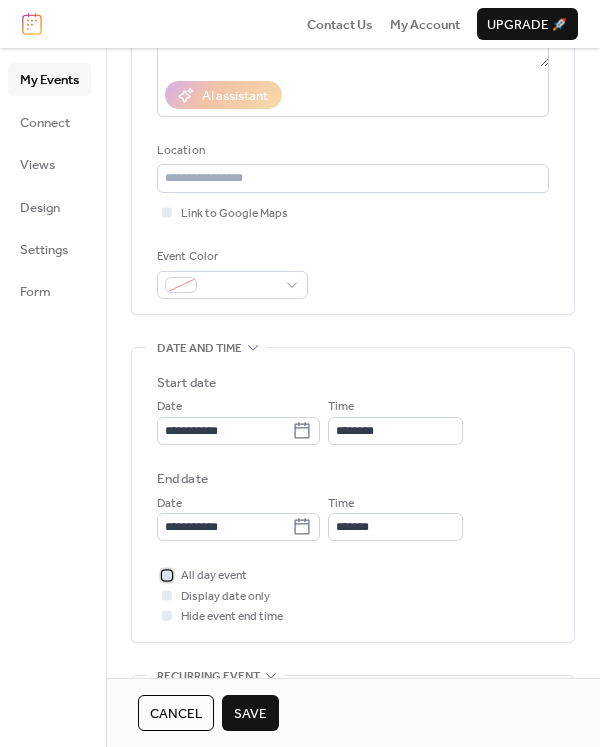click at bounding box center (167, 575) 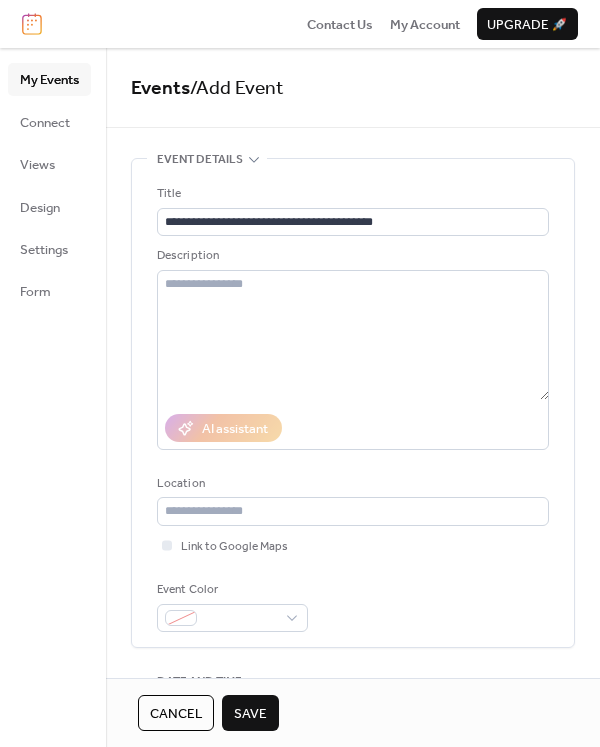 scroll, scrollTop: 0, scrollLeft: 0, axis: both 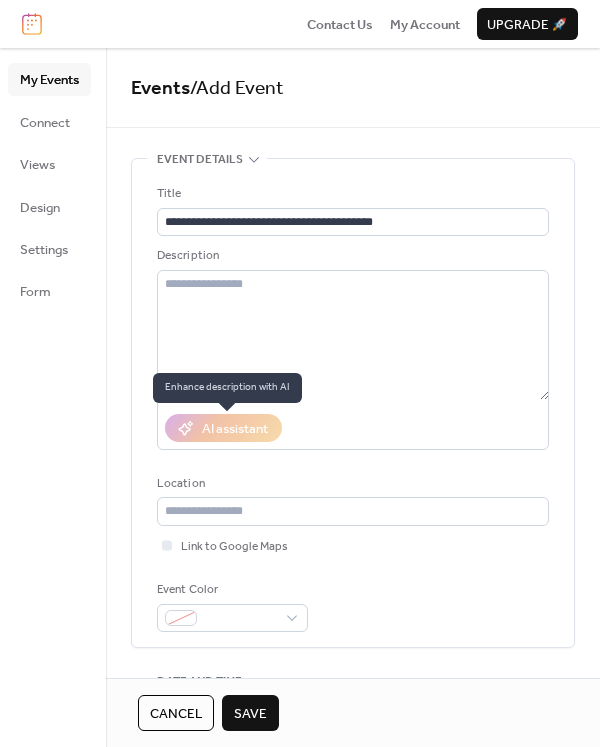 click on "AI assistant" at bounding box center [223, 428] 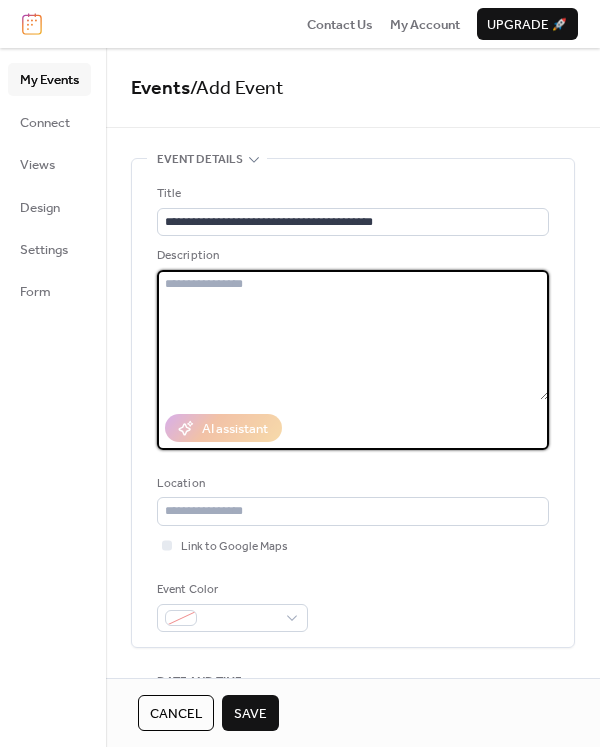 click at bounding box center (353, 335) 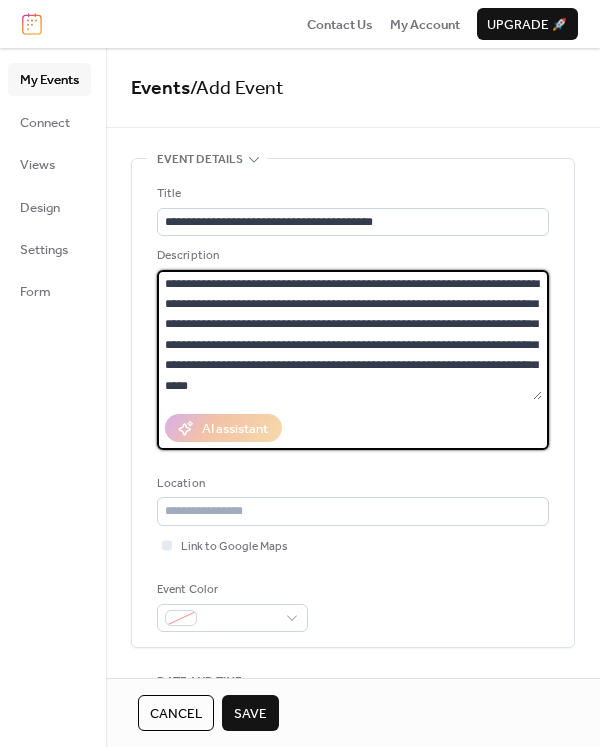 type on "**********" 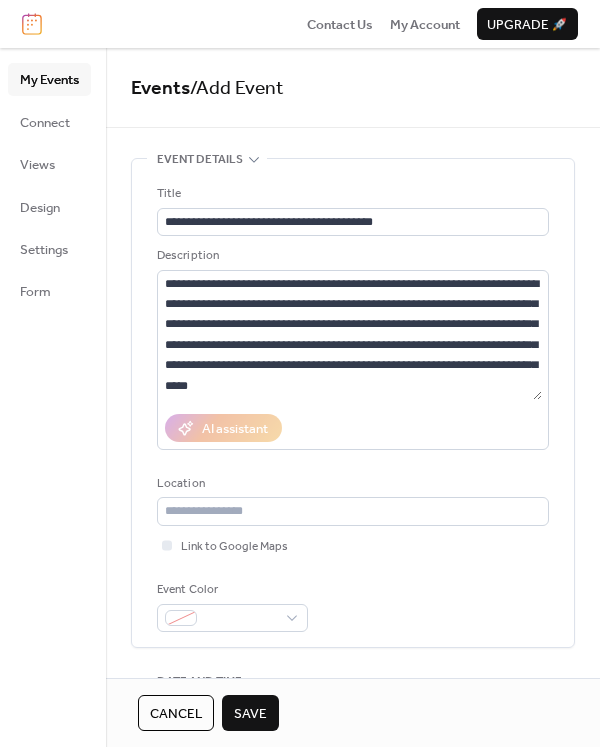 click on "Save" at bounding box center (250, 713) 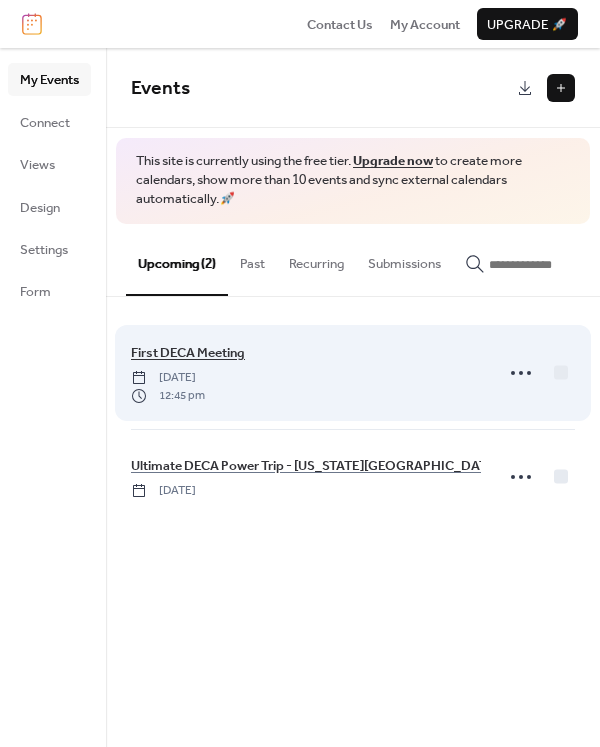 click on "First DECA Meeting" at bounding box center [188, 353] 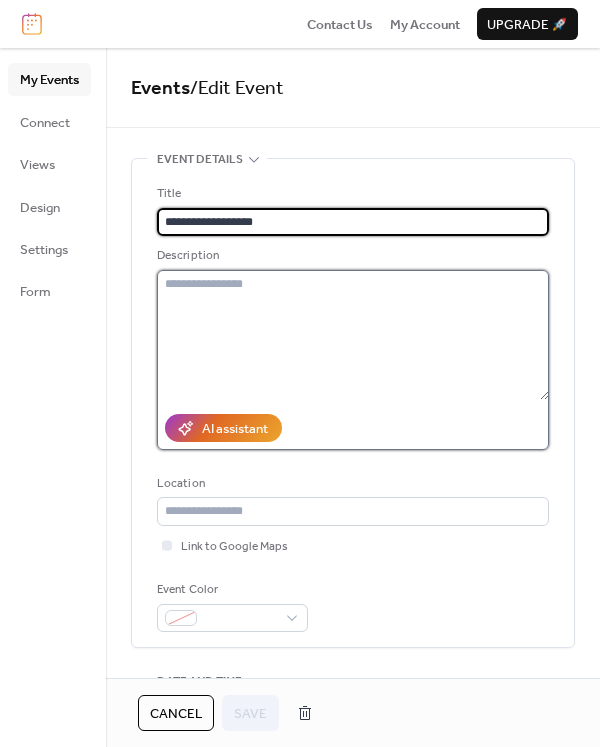 click at bounding box center (353, 335) 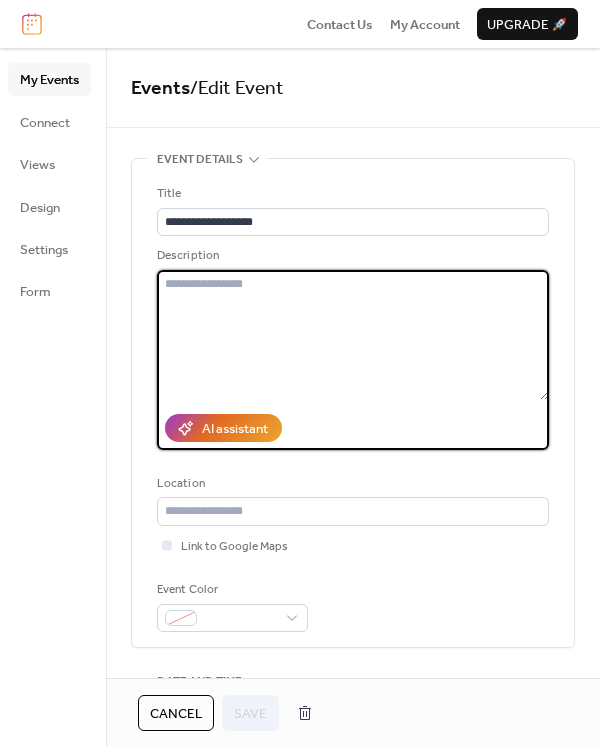 paste on "**********" 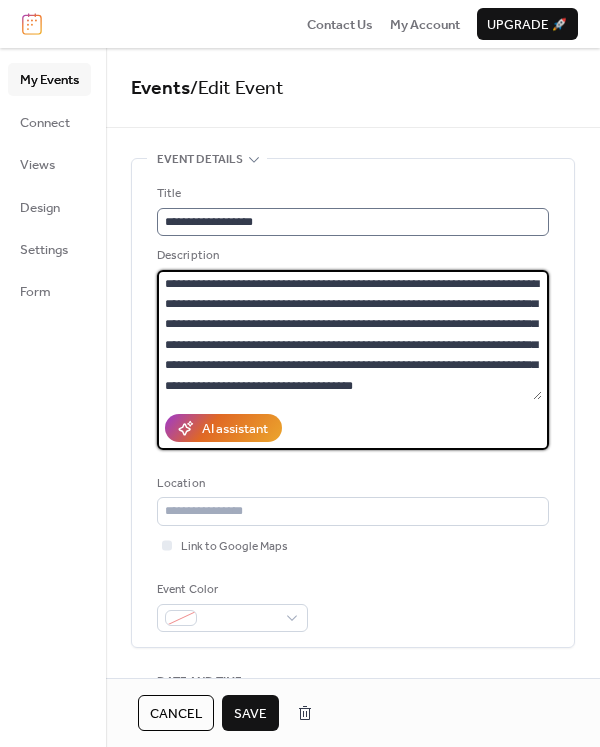 type on "**********" 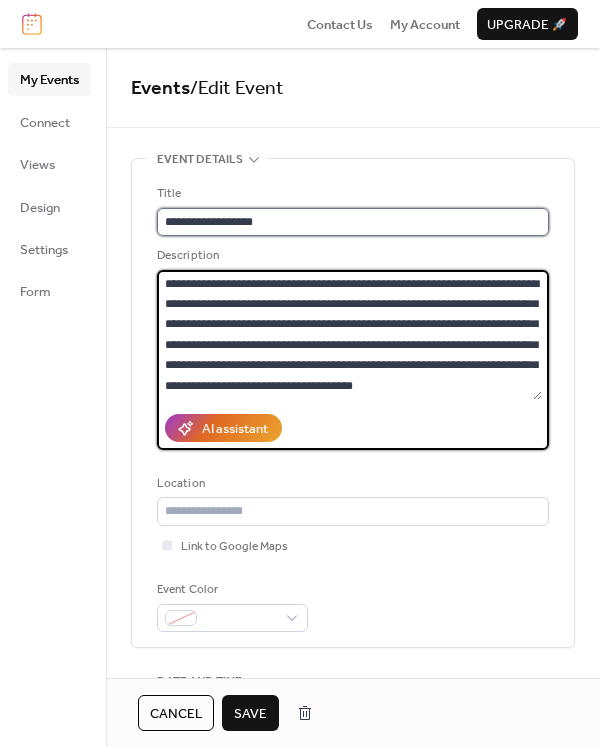 click on "**********" at bounding box center [353, 222] 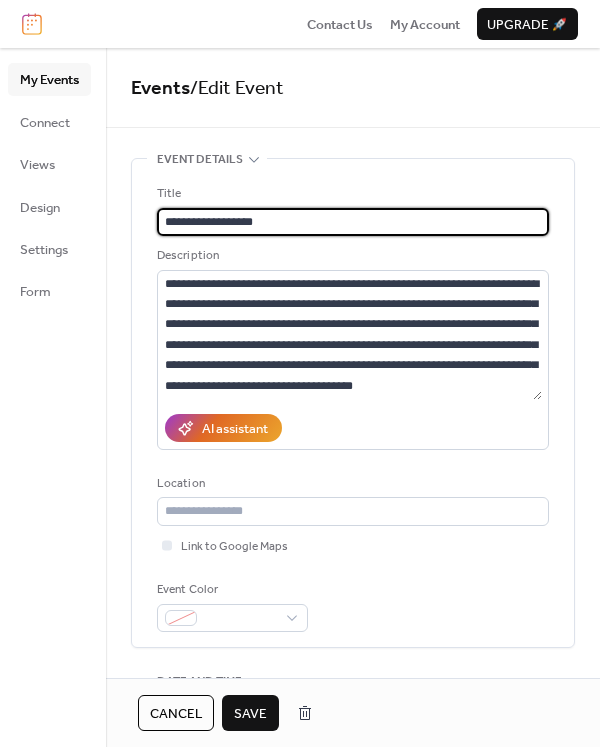 click on "**********" at bounding box center (353, 222) 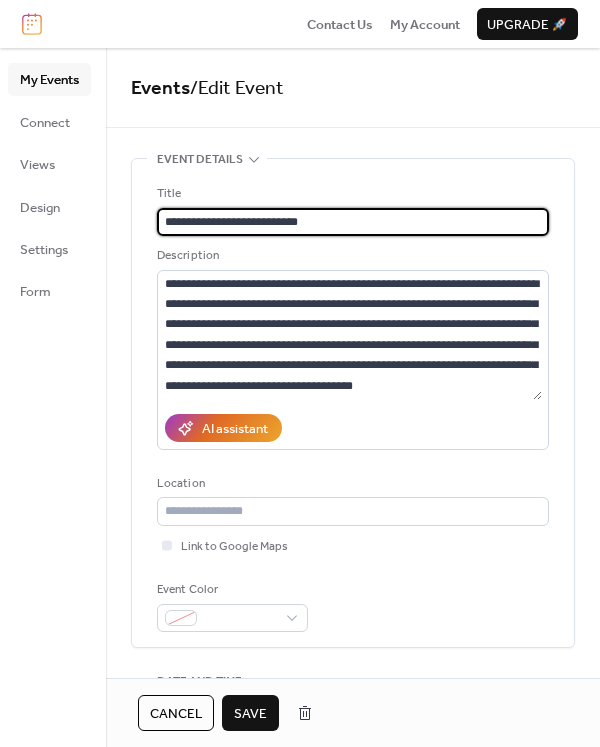 click on "**********" at bounding box center (353, 222) 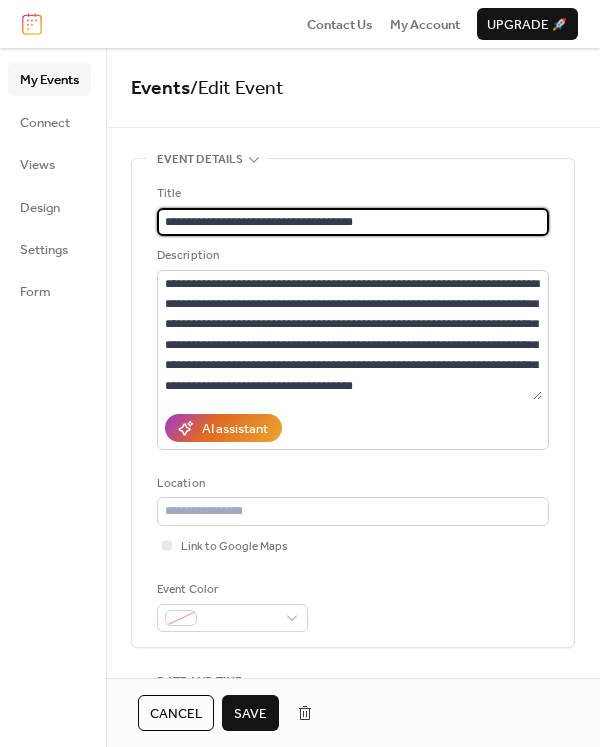 type on "**********" 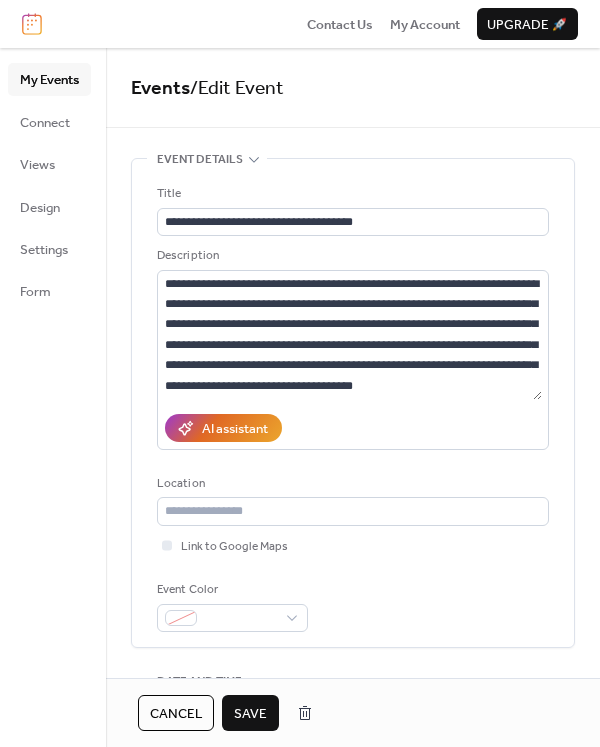 click on "Save" at bounding box center [250, 714] 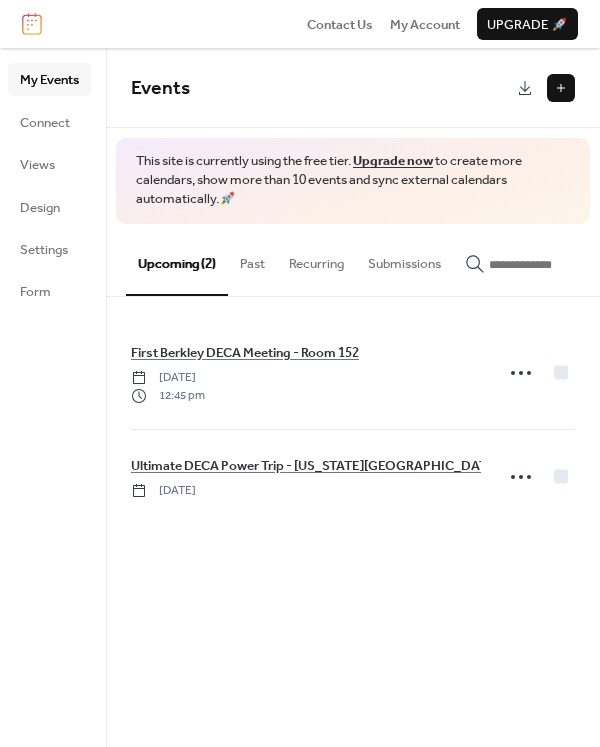 click at bounding box center [561, 88] 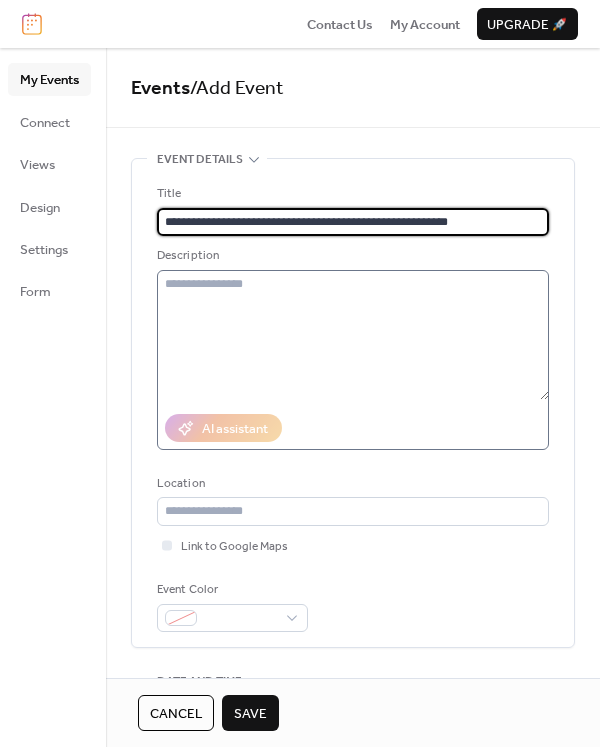 type on "**********" 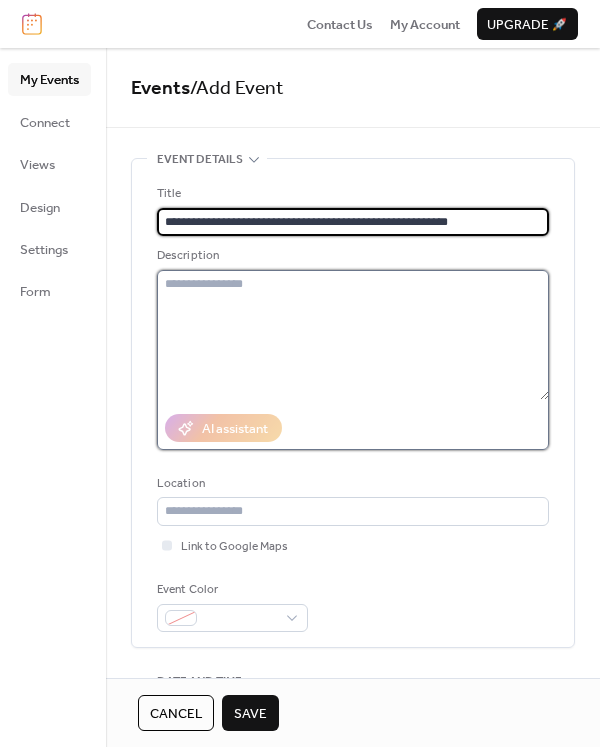 click at bounding box center (353, 335) 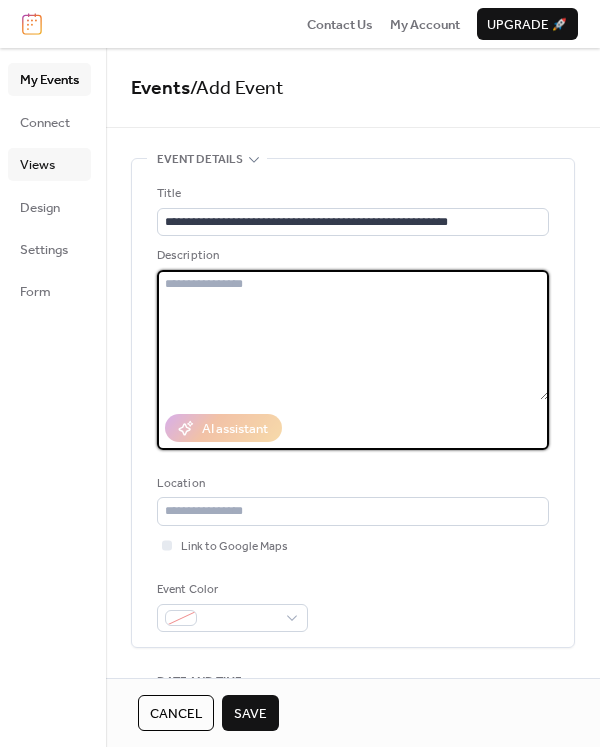 paste on "**********" 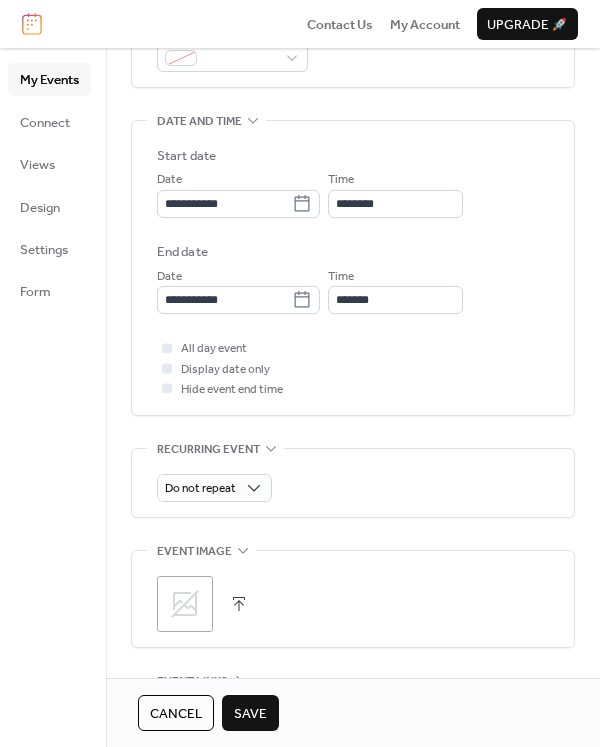 scroll, scrollTop: 581, scrollLeft: 0, axis: vertical 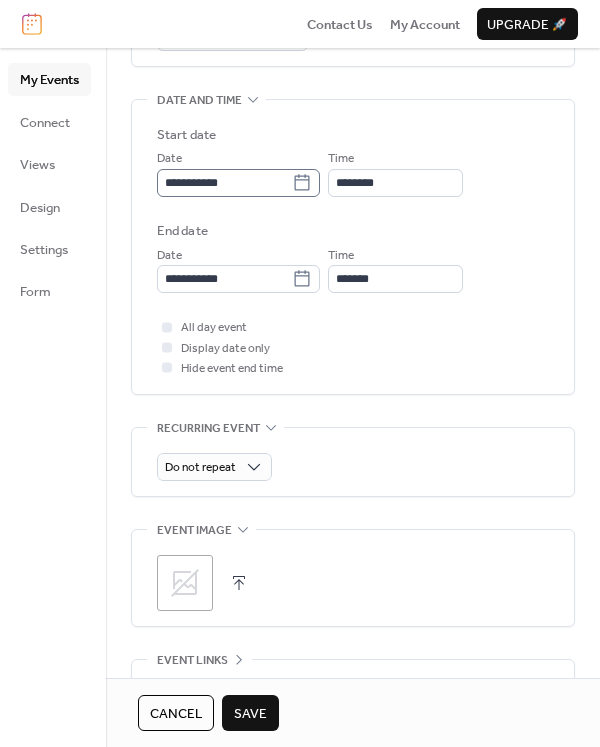 type on "**********" 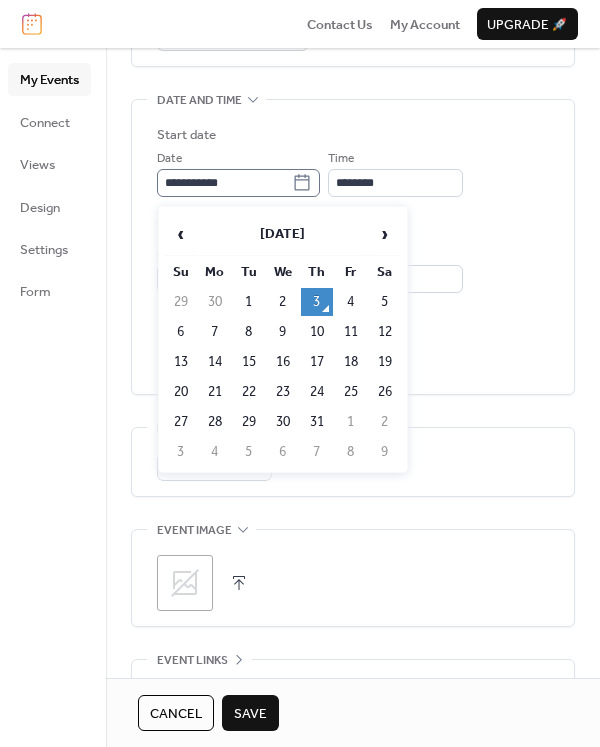 click 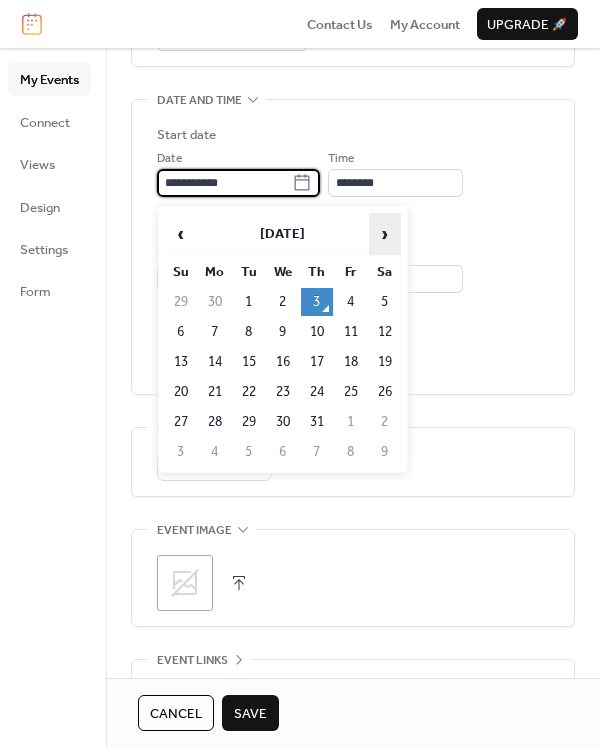 click on "›" at bounding box center (385, 234) 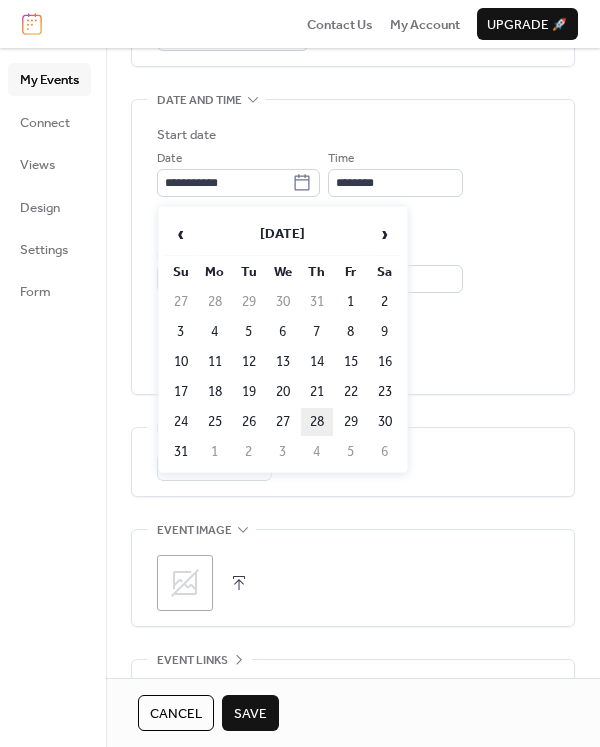 click on "28" at bounding box center (317, 422) 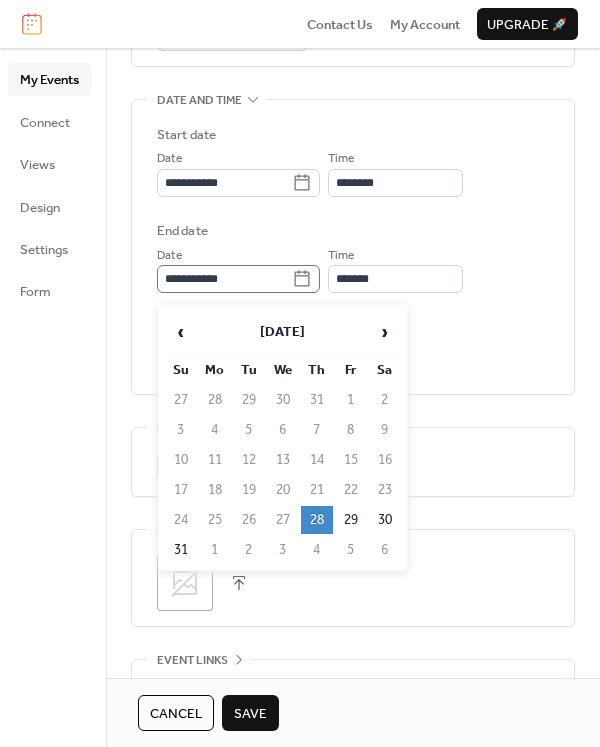 click 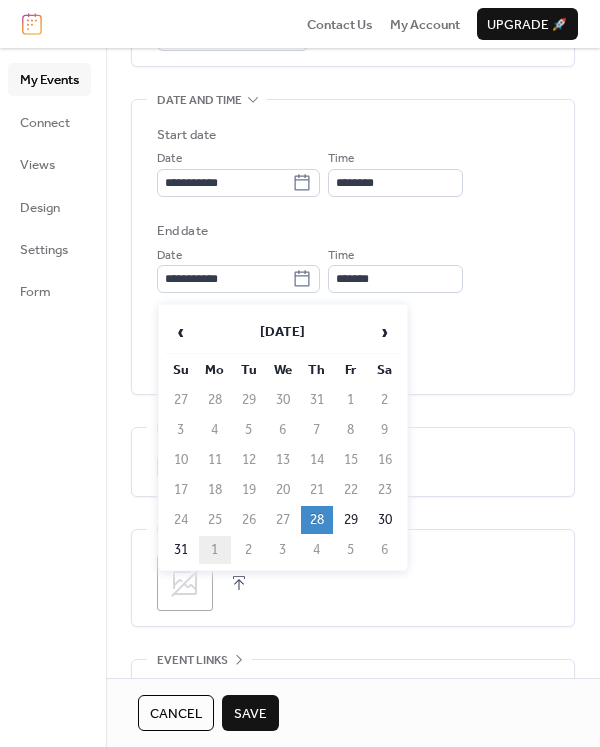 click on "1" at bounding box center [215, 550] 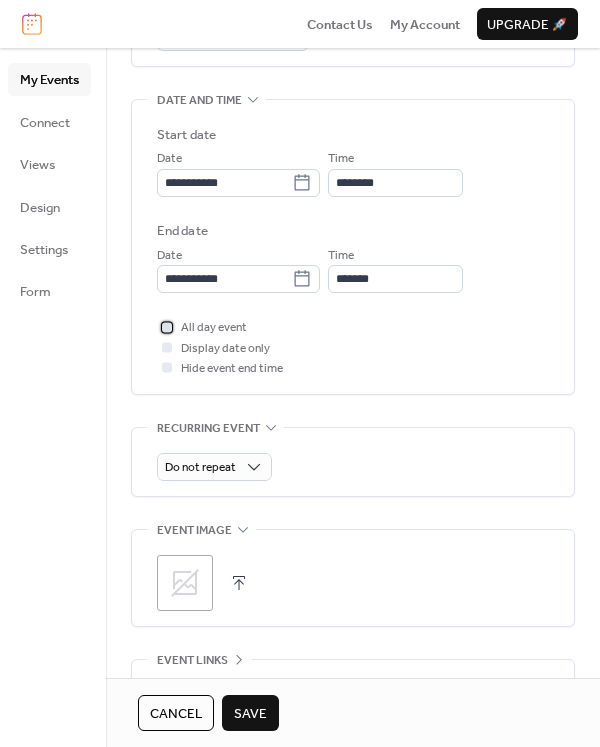 click at bounding box center (167, 327) 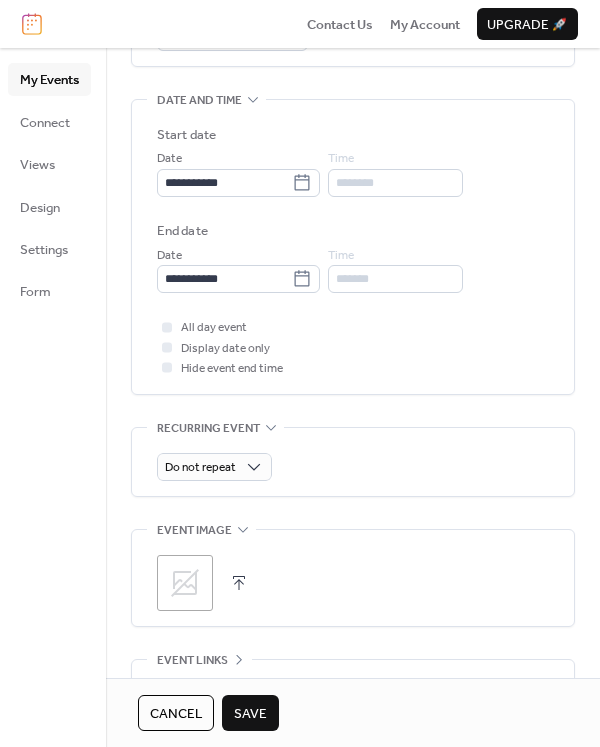 click on "Save" at bounding box center [250, 714] 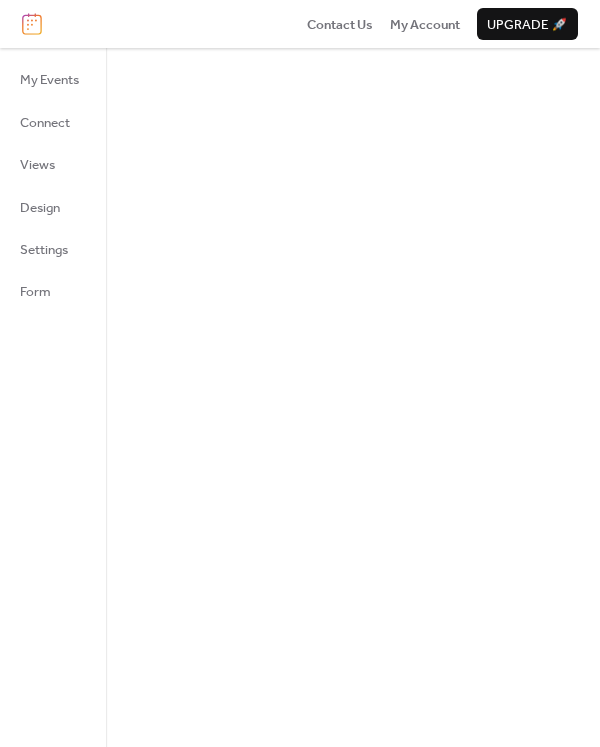 scroll, scrollTop: 0, scrollLeft: 0, axis: both 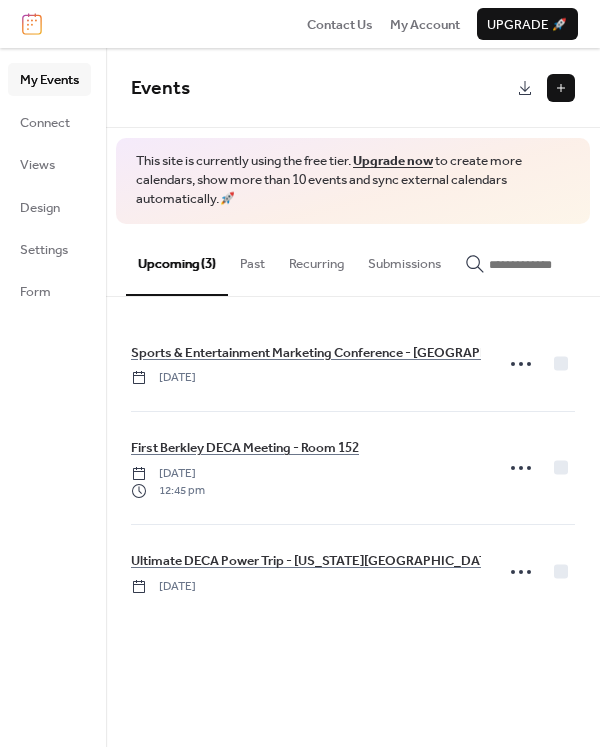 click at bounding box center [561, 88] 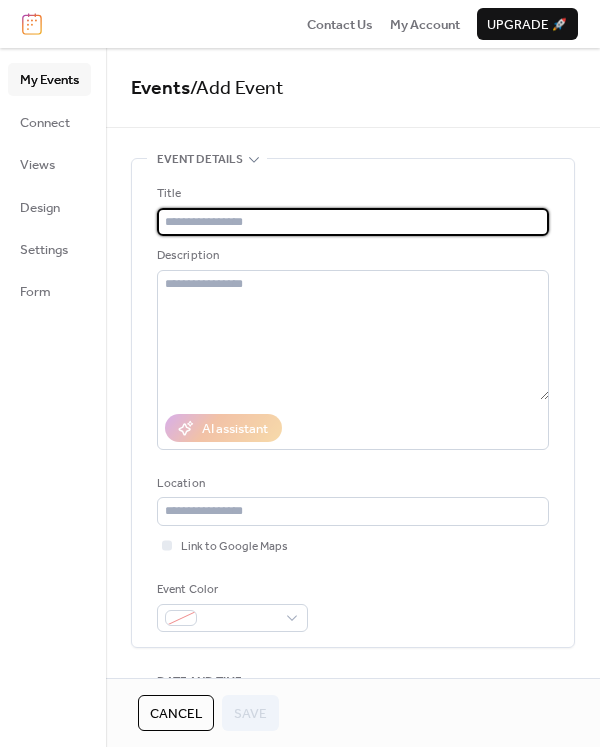 type on "*" 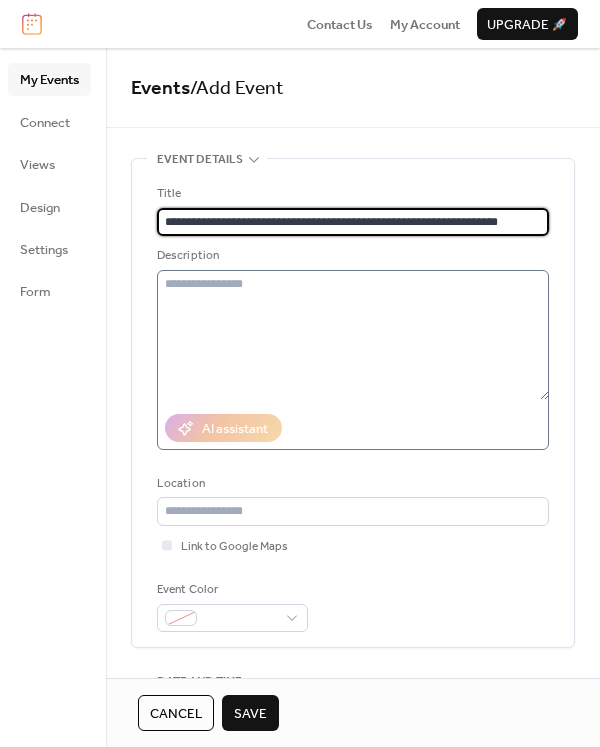 type on "**********" 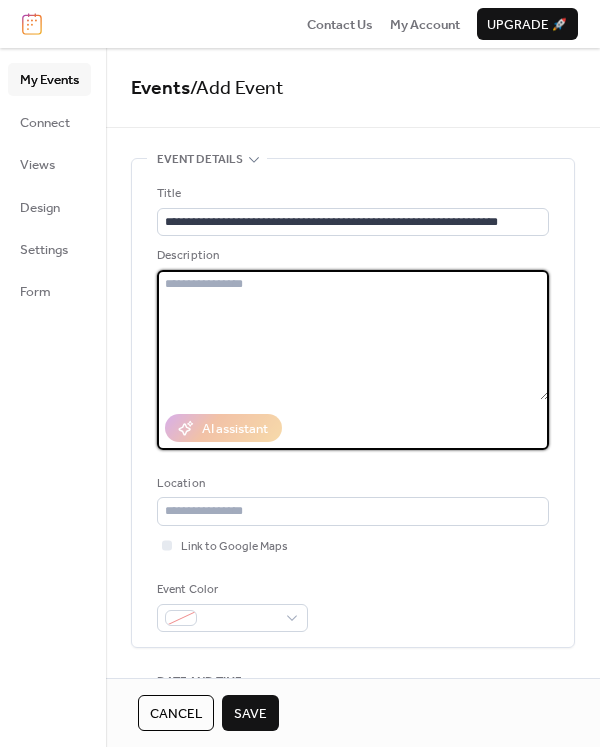 click at bounding box center (353, 335) 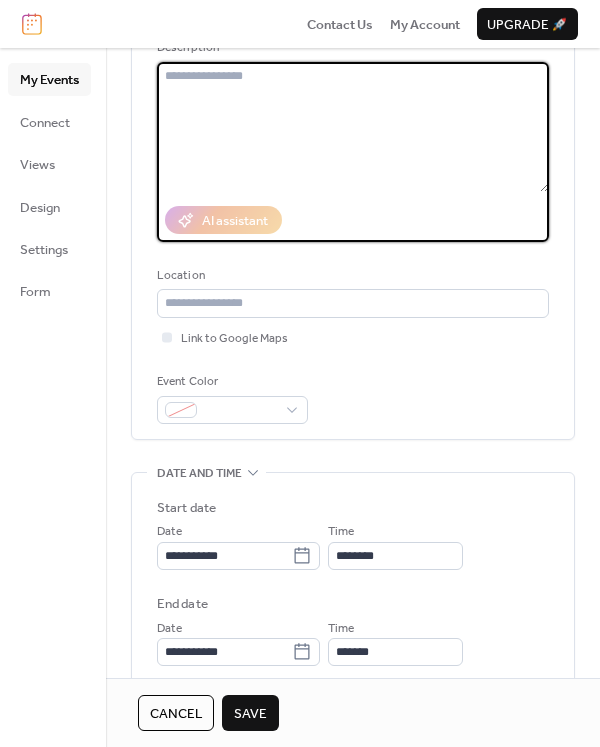 scroll, scrollTop: 263, scrollLeft: 0, axis: vertical 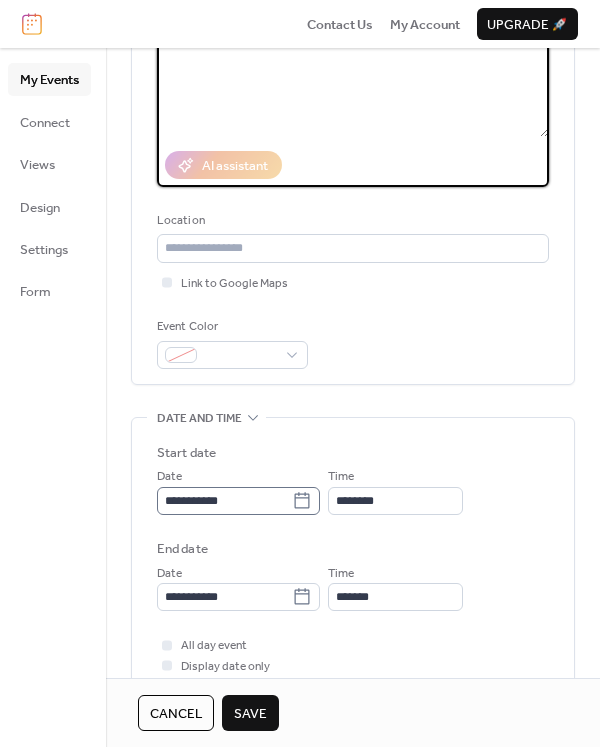 click 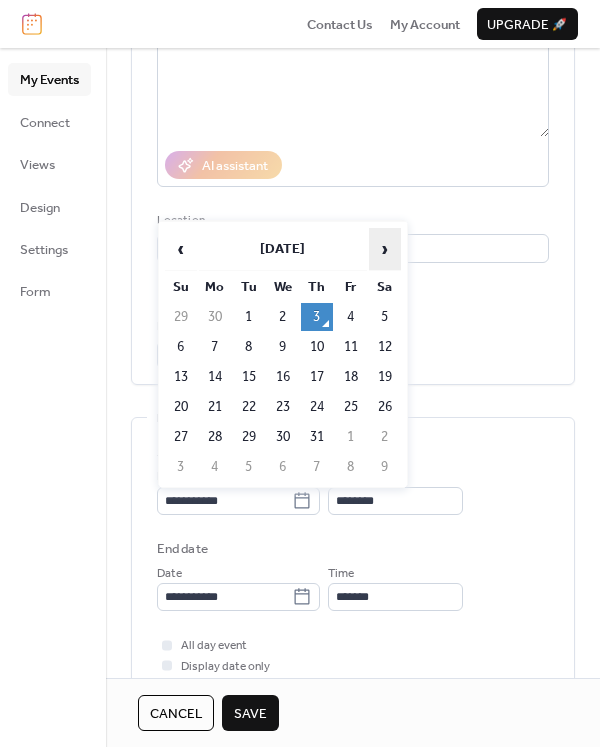 click on "›" at bounding box center (385, 249) 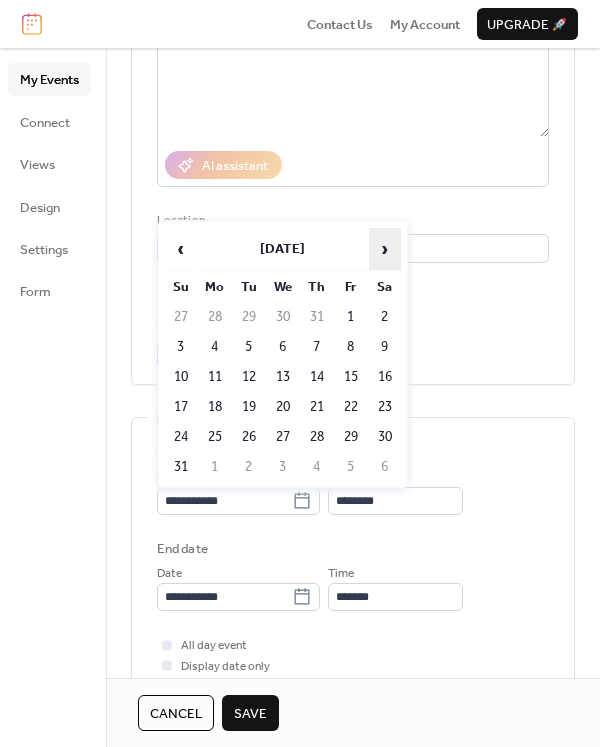 click on "›" at bounding box center [385, 249] 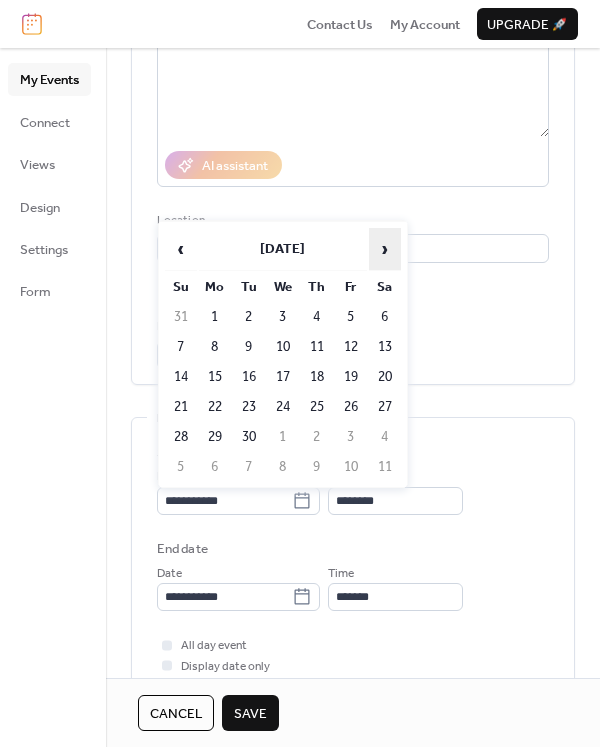 click on "›" at bounding box center [385, 249] 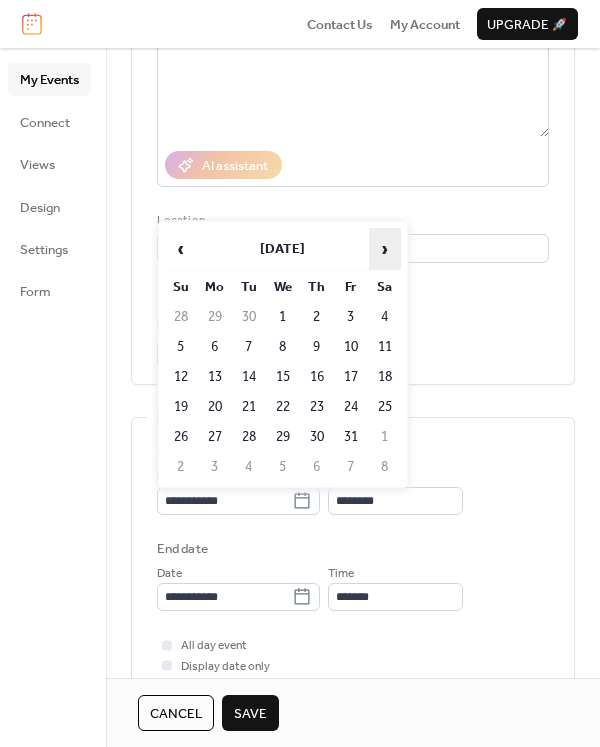 click on "›" at bounding box center (385, 249) 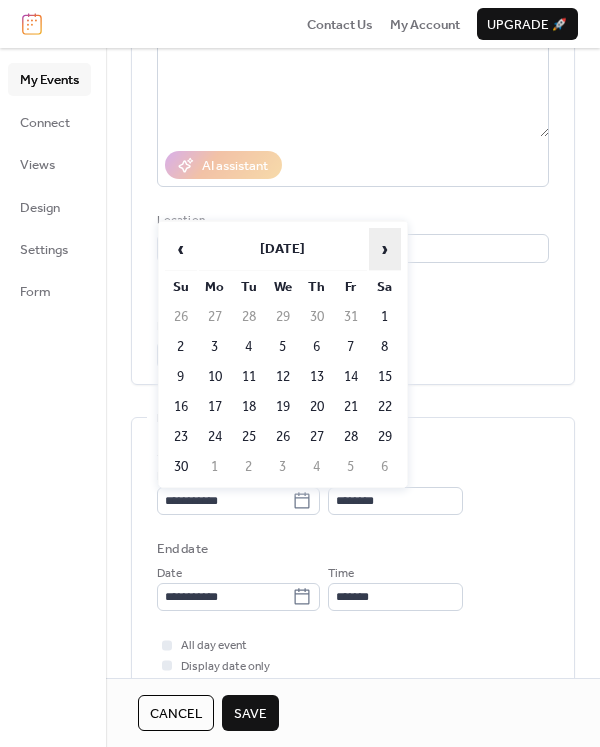 click on "›" at bounding box center (385, 249) 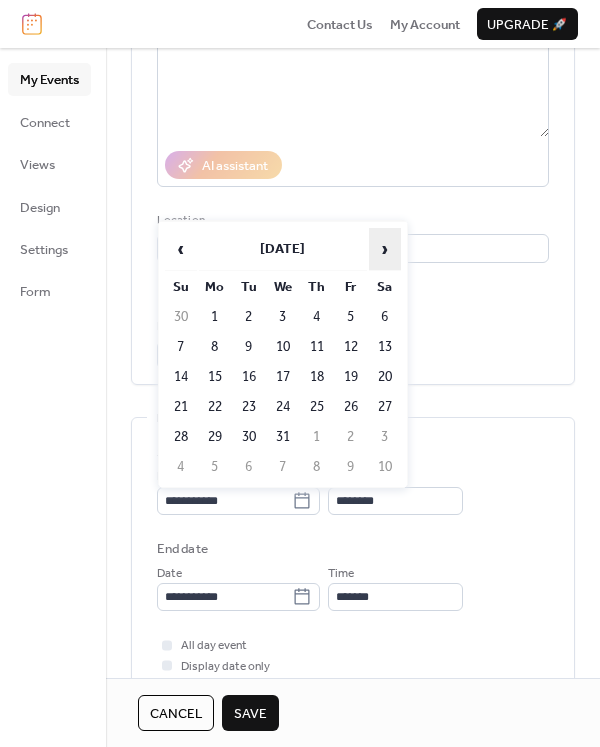 click on "›" at bounding box center (385, 249) 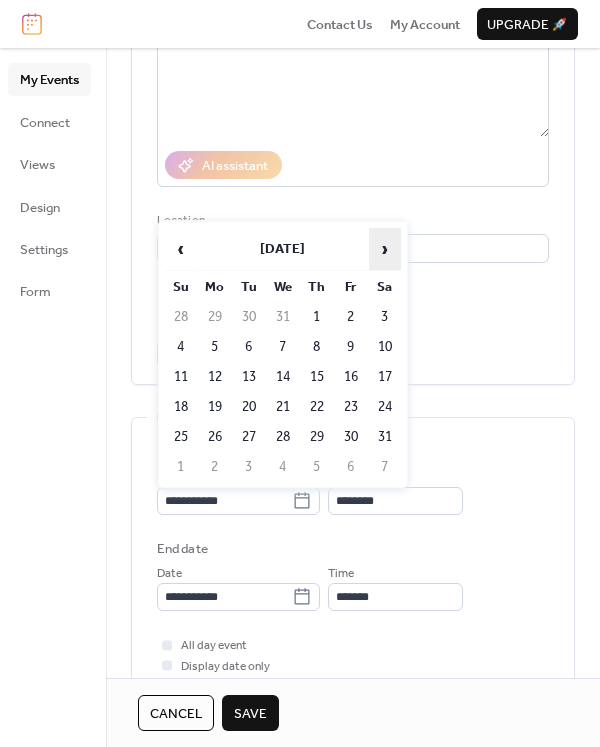 click on "›" at bounding box center (385, 249) 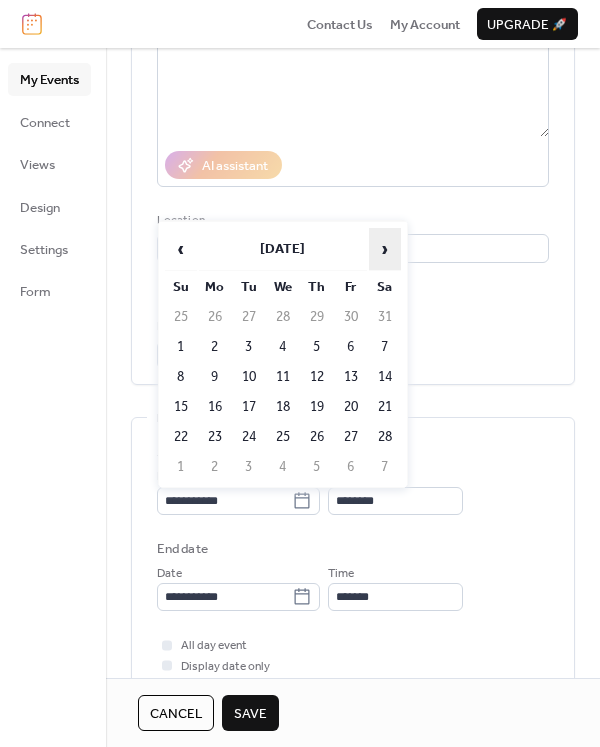 click on "›" at bounding box center (385, 249) 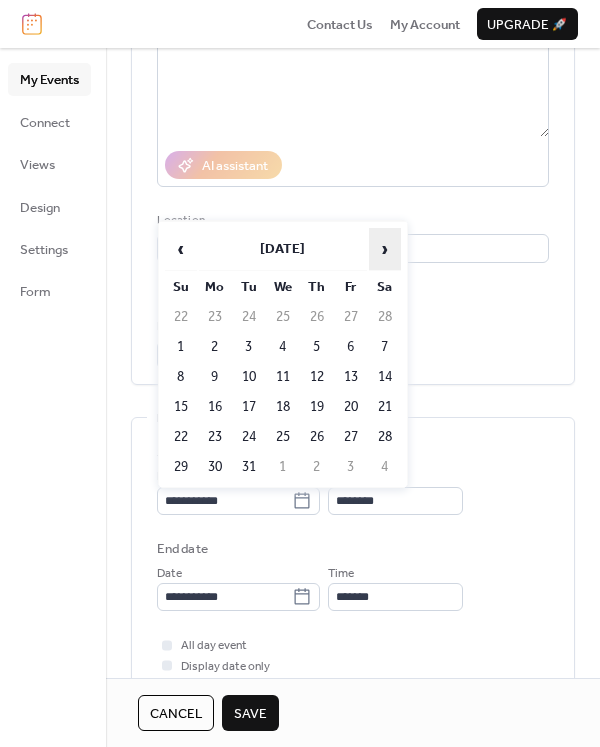 click on "›" at bounding box center (385, 249) 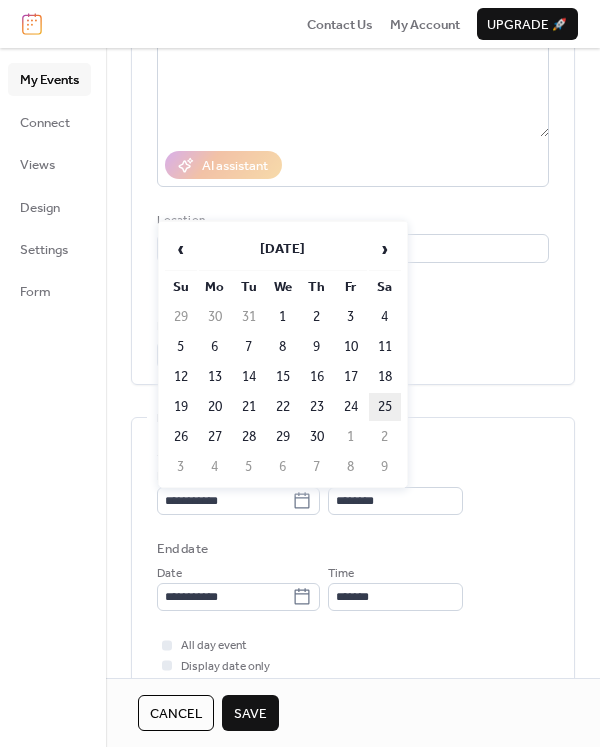 click on "25" at bounding box center [385, 407] 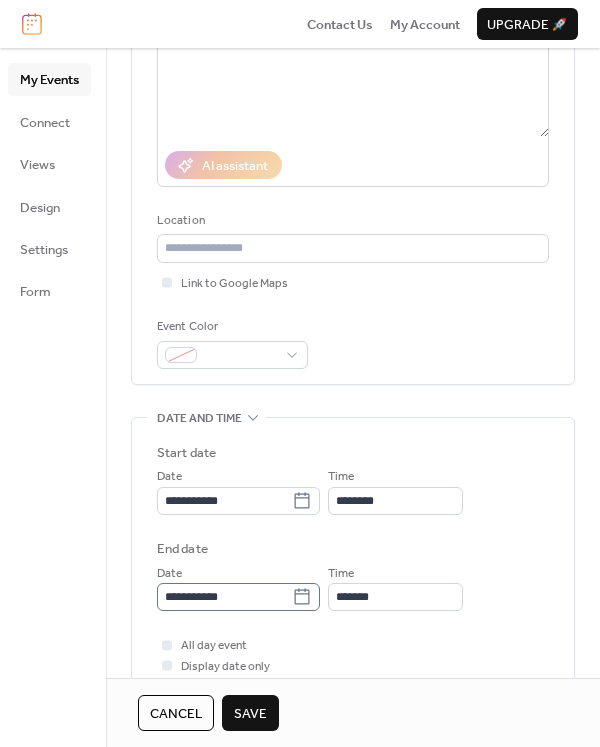 click 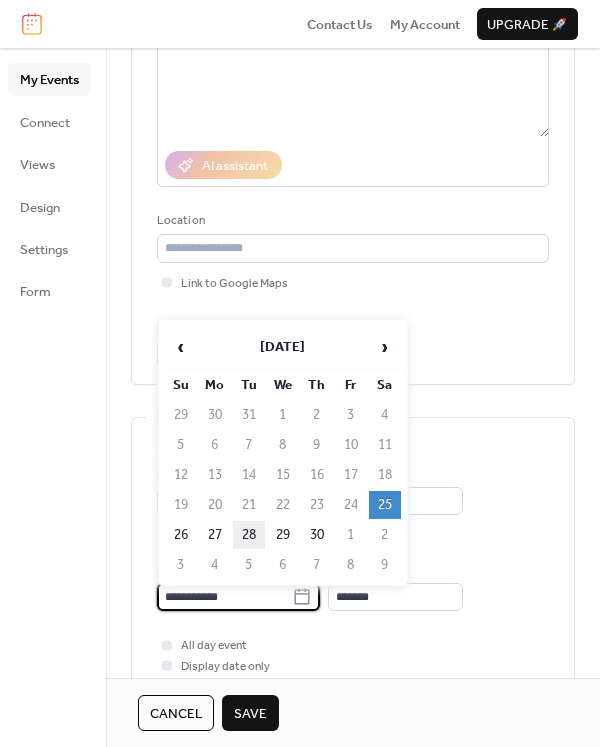 click on "28" at bounding box center (249, 535) 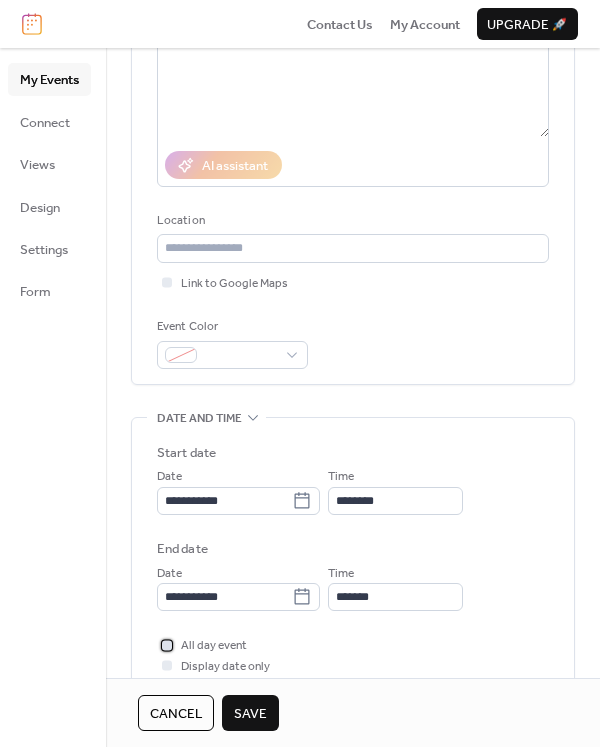 click at bounding box center [167, 645] 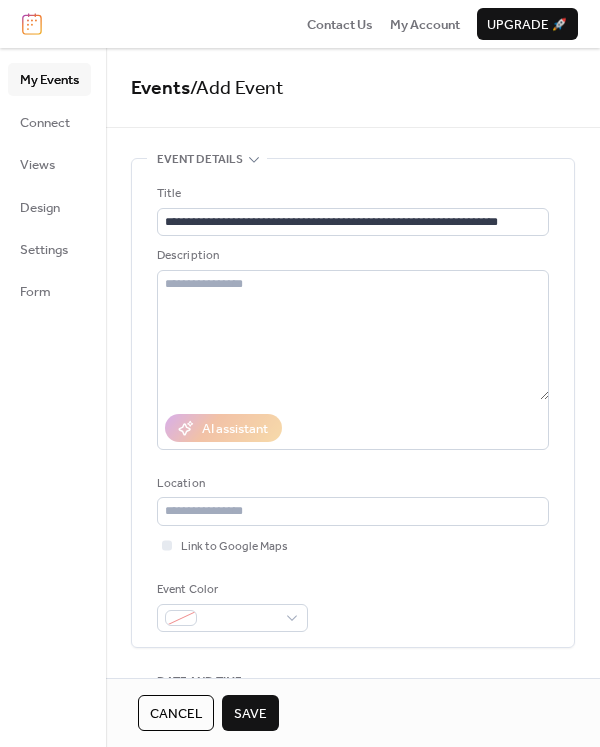 scroll, scrollTop: 0, scrollLeft: 0, axis: both 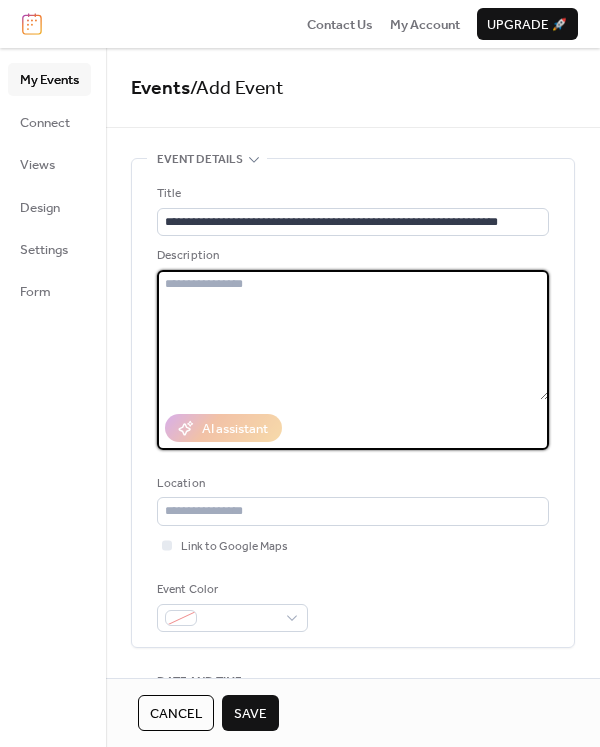 click at bounding box center [353, 335] 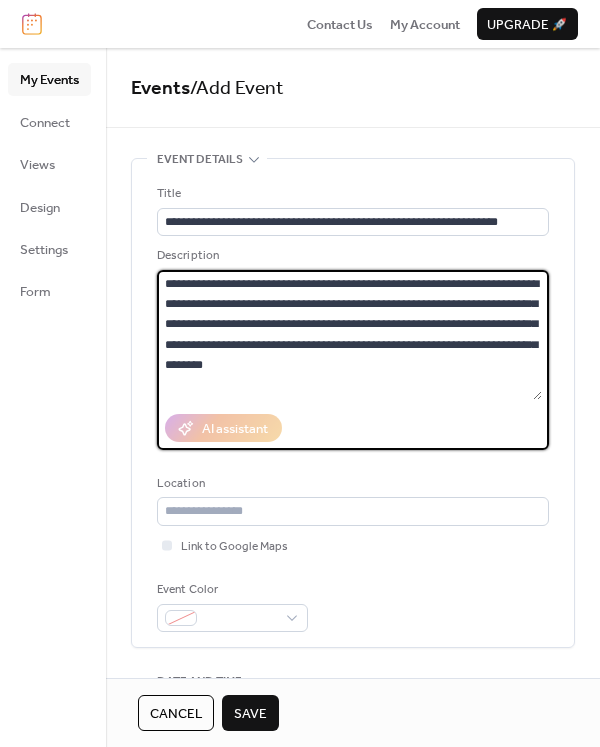 type on "**********" 